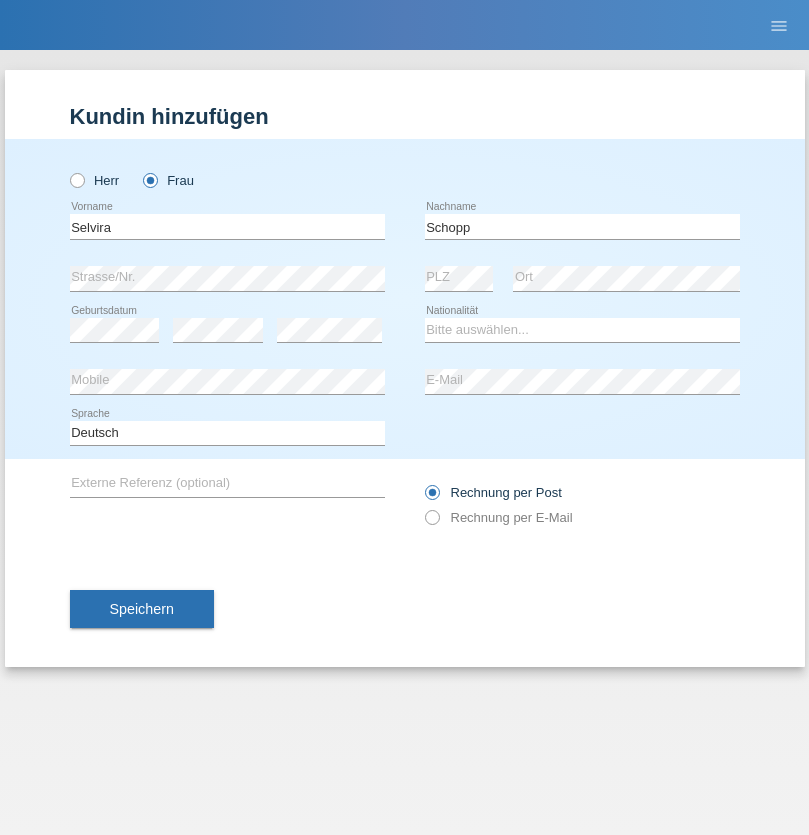 scroll, scrollTop: 0, scrollLeft: 0, axis: both 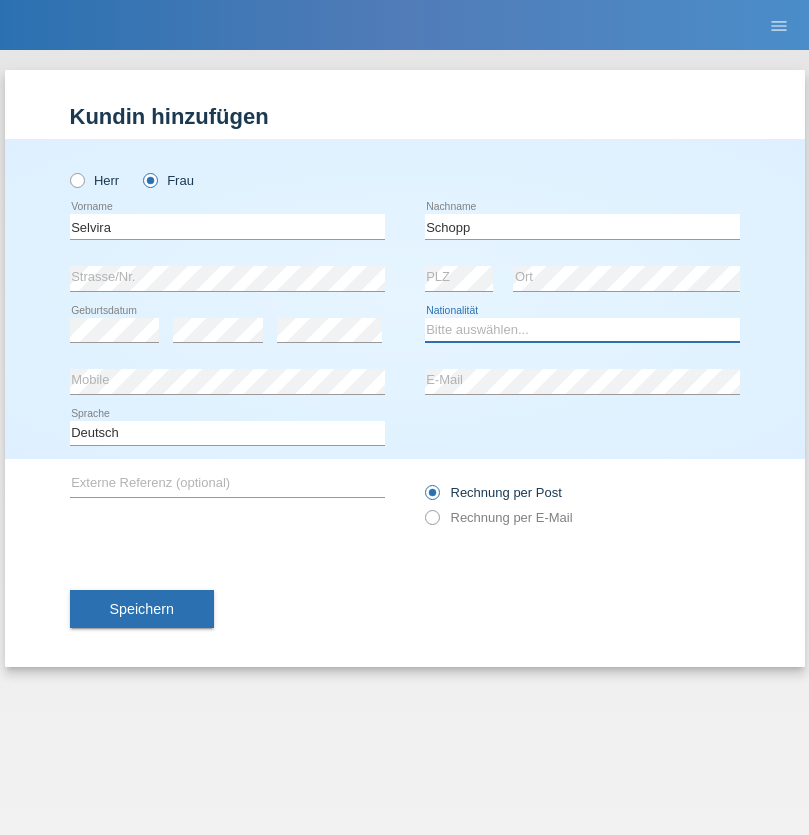 select on "CH" 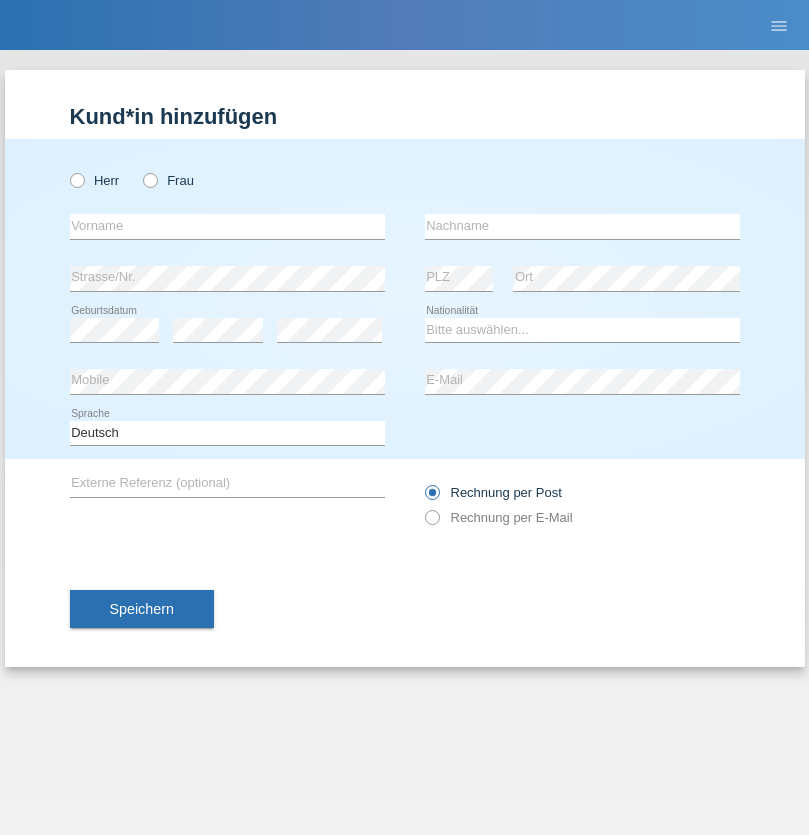 scroll, scrollTop: 0, scrollLeft: 0, axis: both 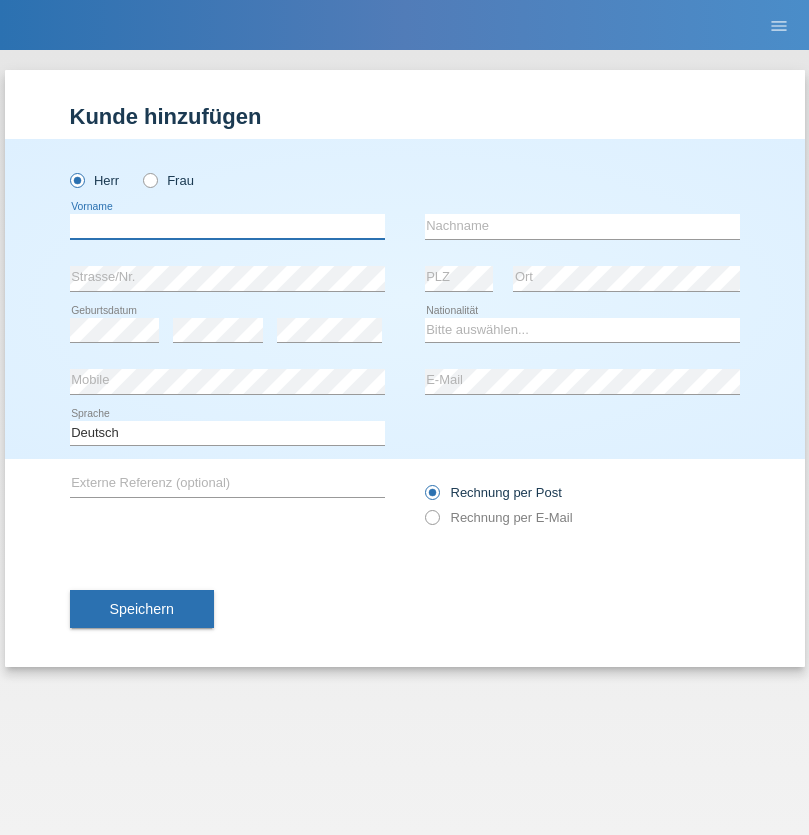 click at bounding box center [227, 226] 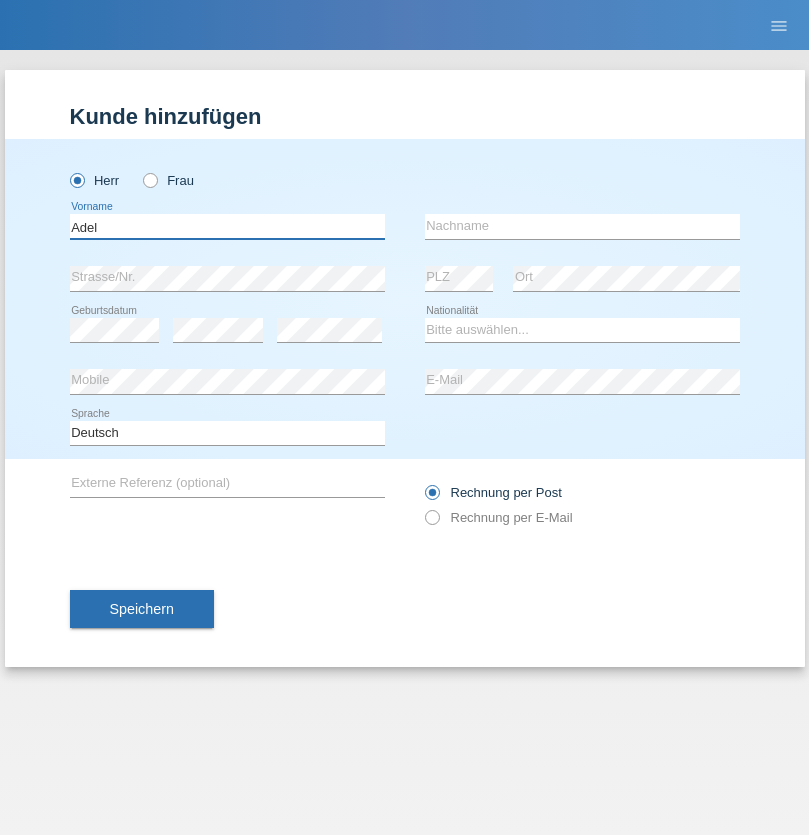type on "Adel" 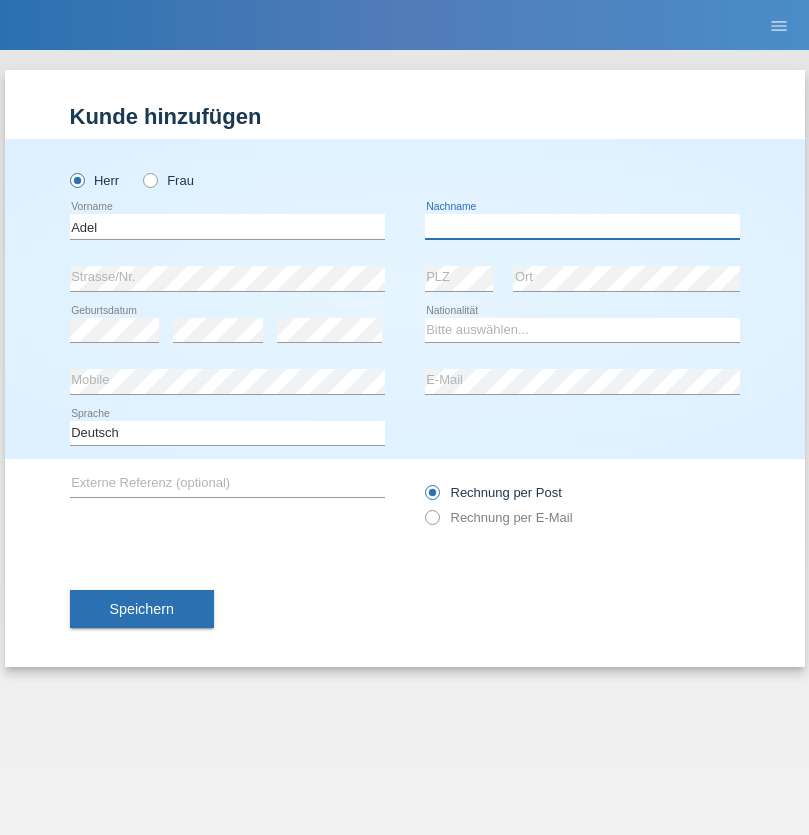 click at bounding box center (582, 226) 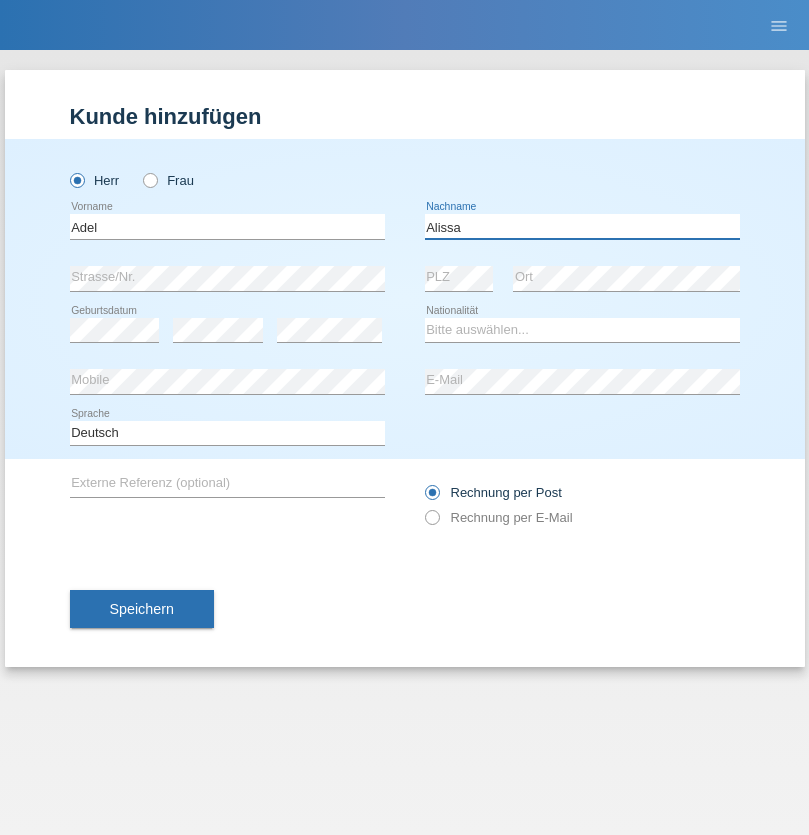 type on "Alissa" 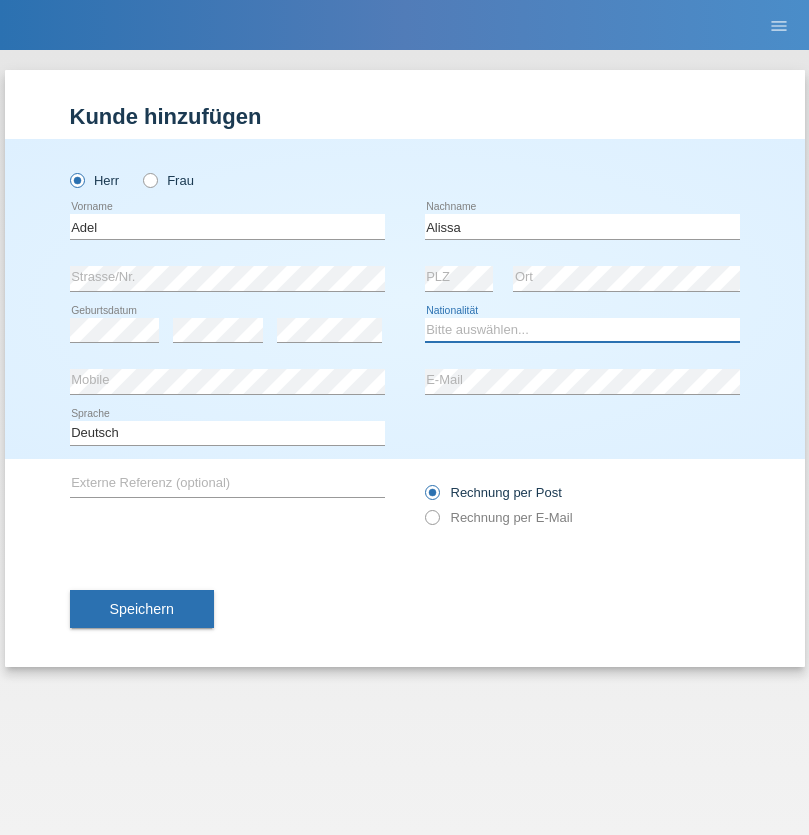select on "SY" 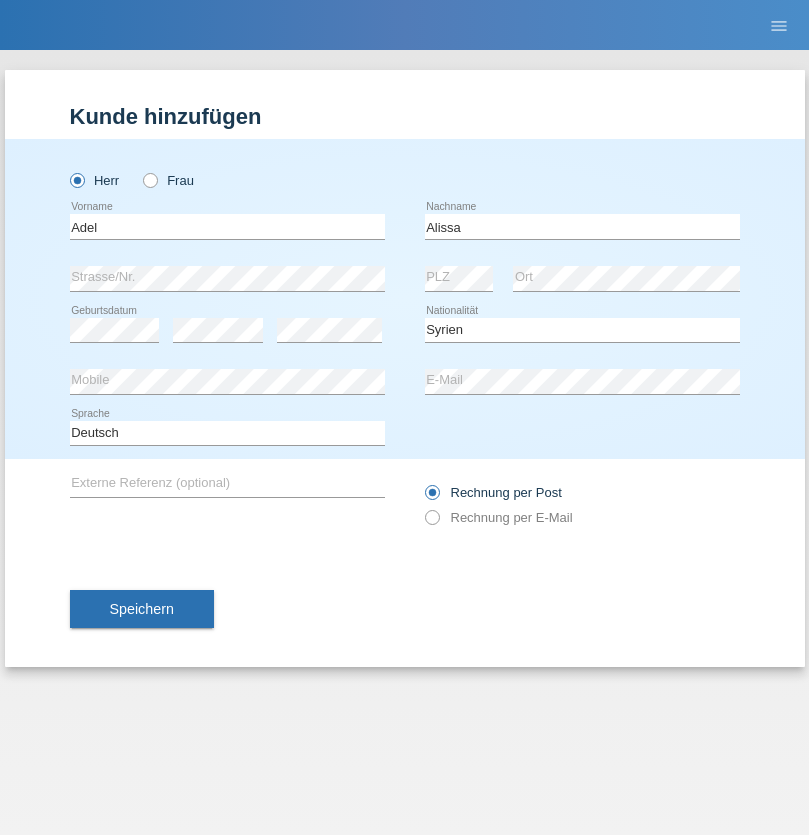 select on "C" 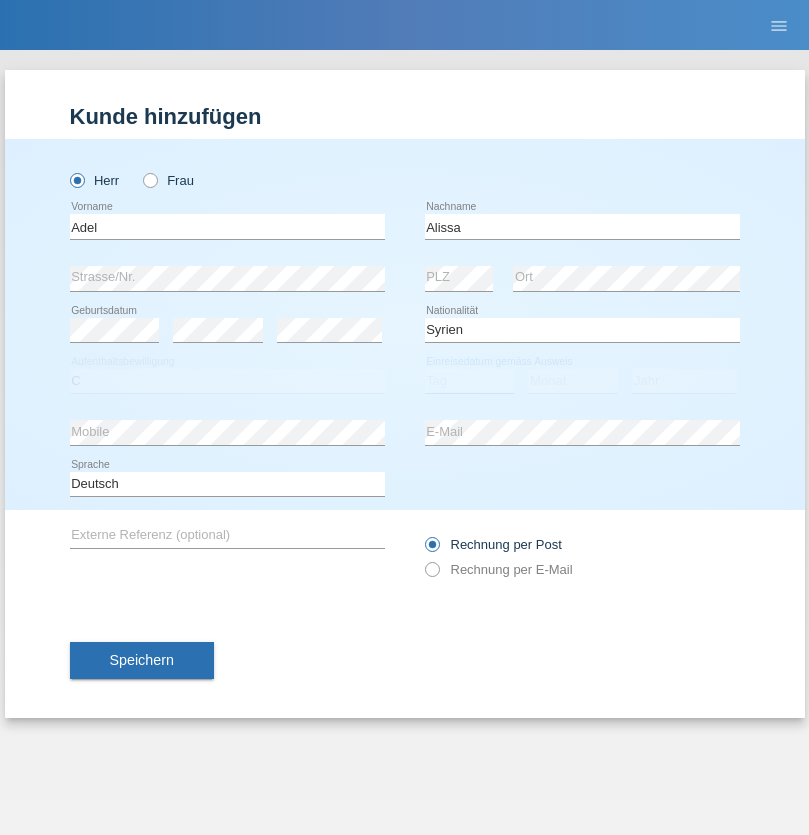 select on "20" 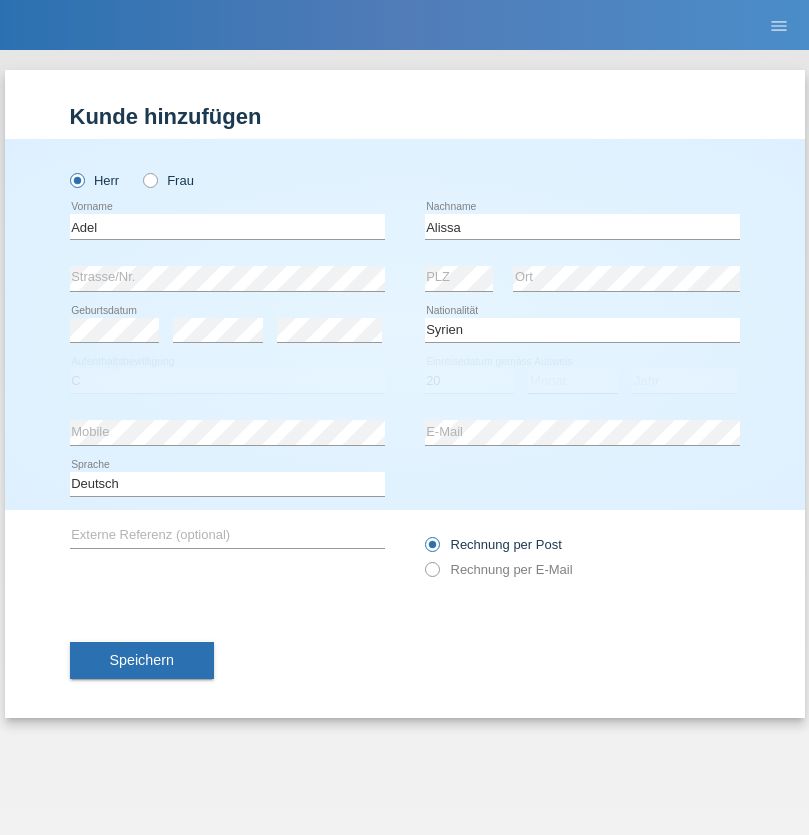 select on "09" 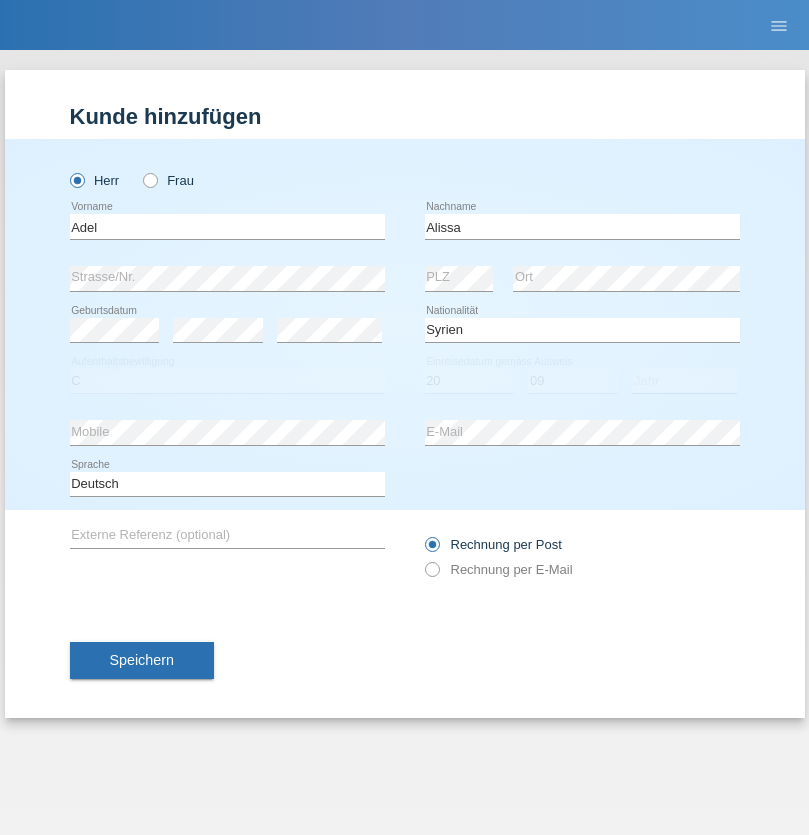 select on "2018" 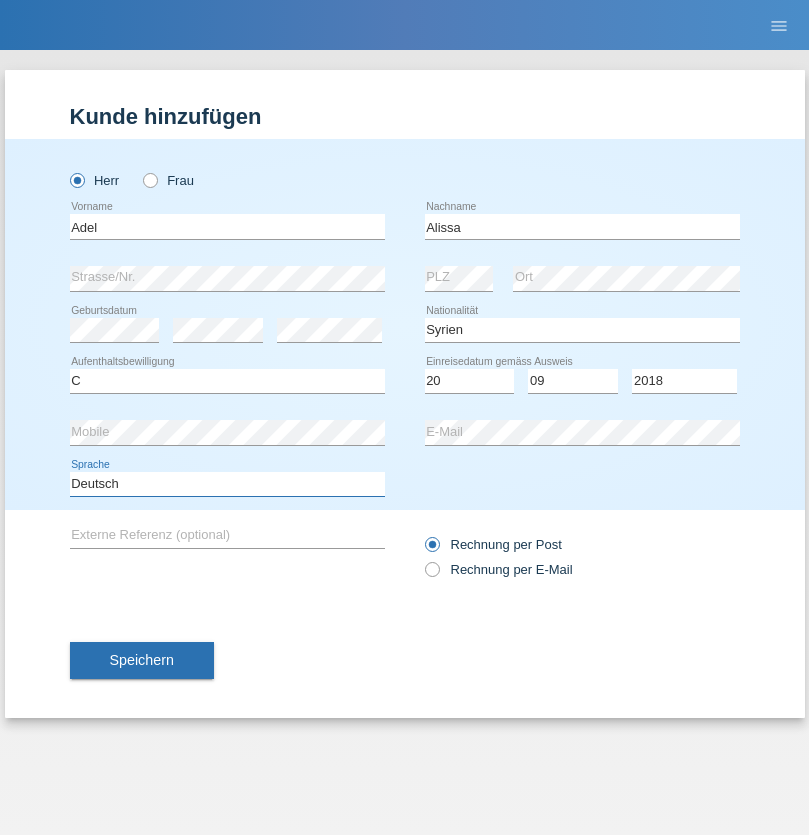 select on "en" 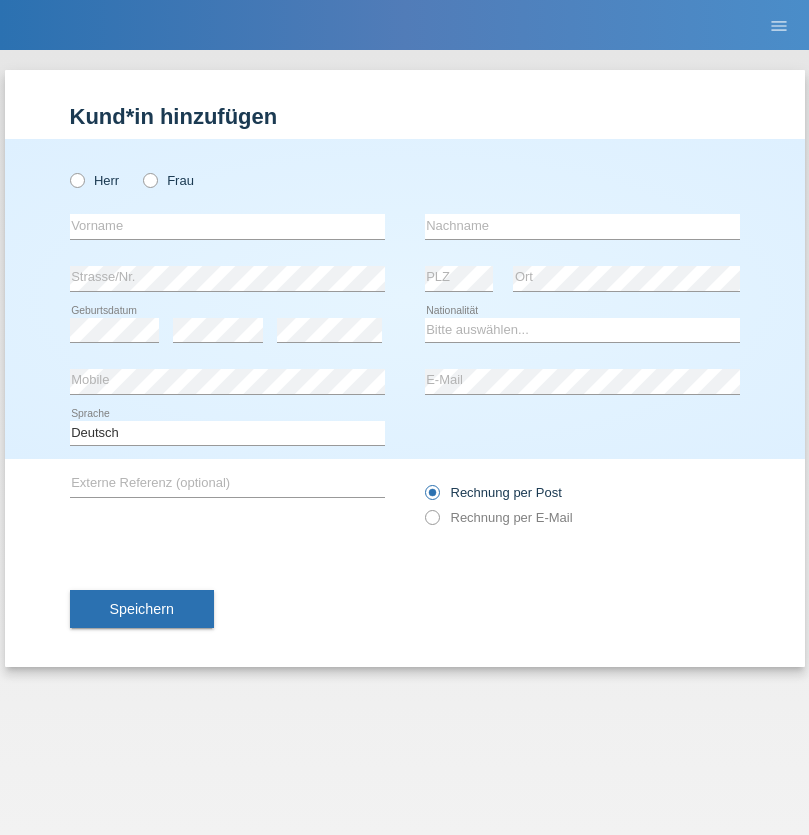 scroll, scrollTop: 0, scrollLeft: 0, axis: both 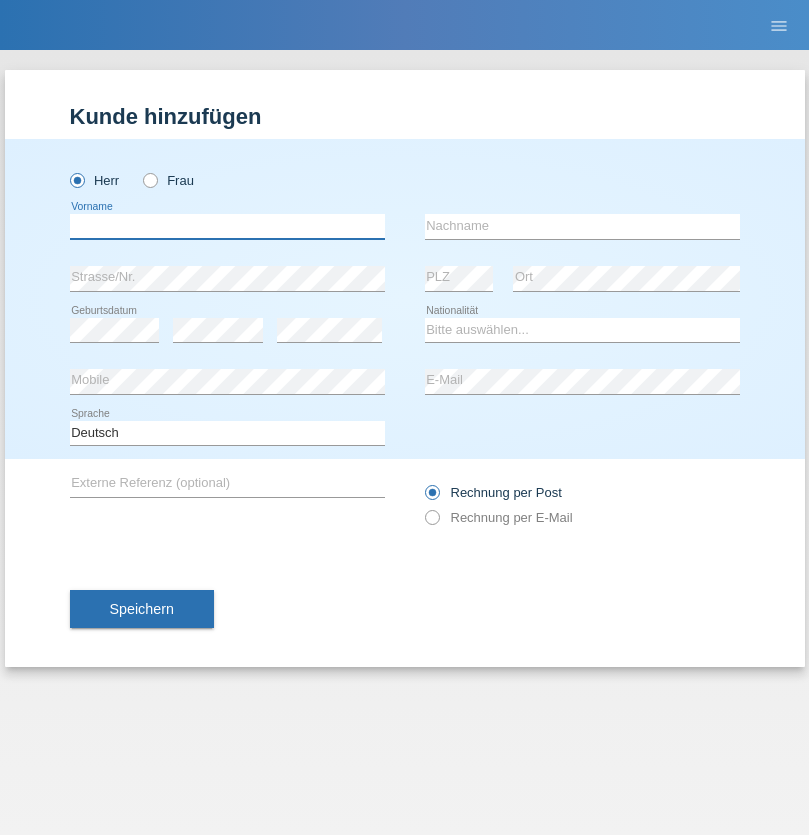 click at bounding box center (227, 226) 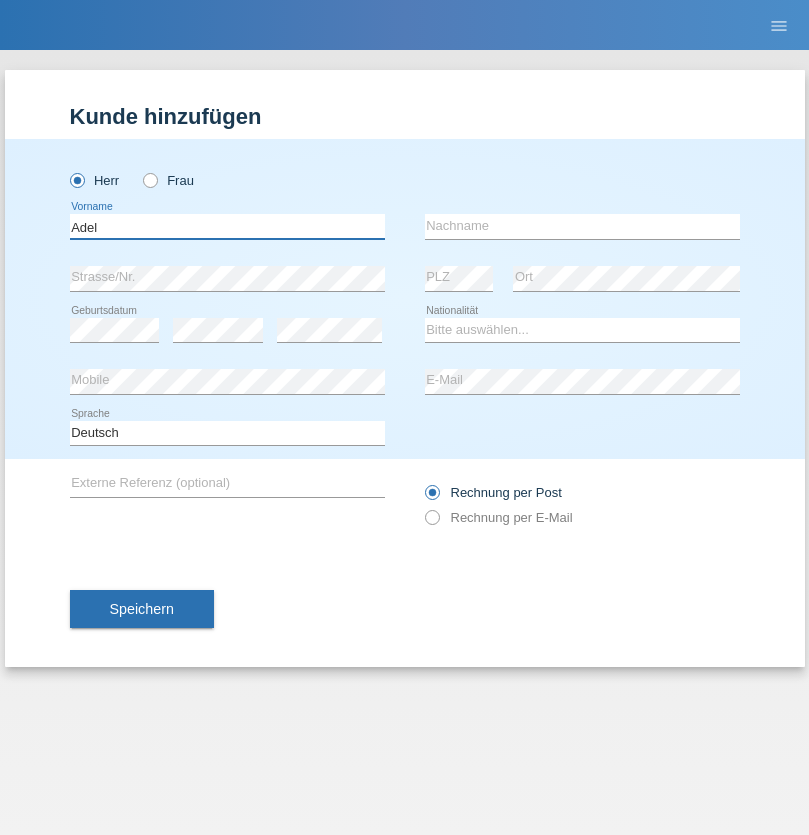 type on "Adel" 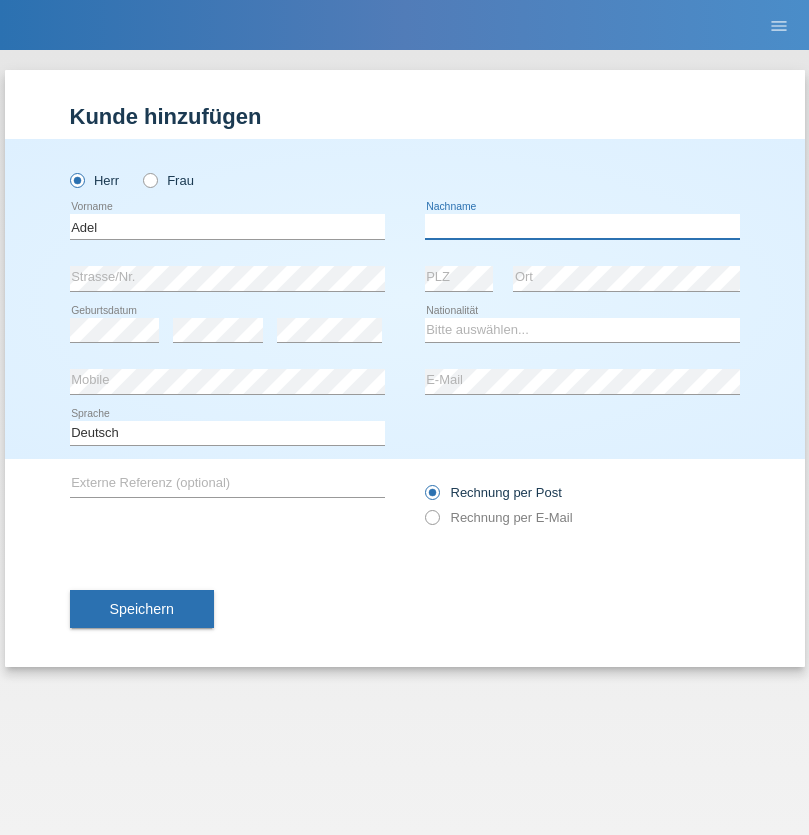 click at bounding box center [582, 226] 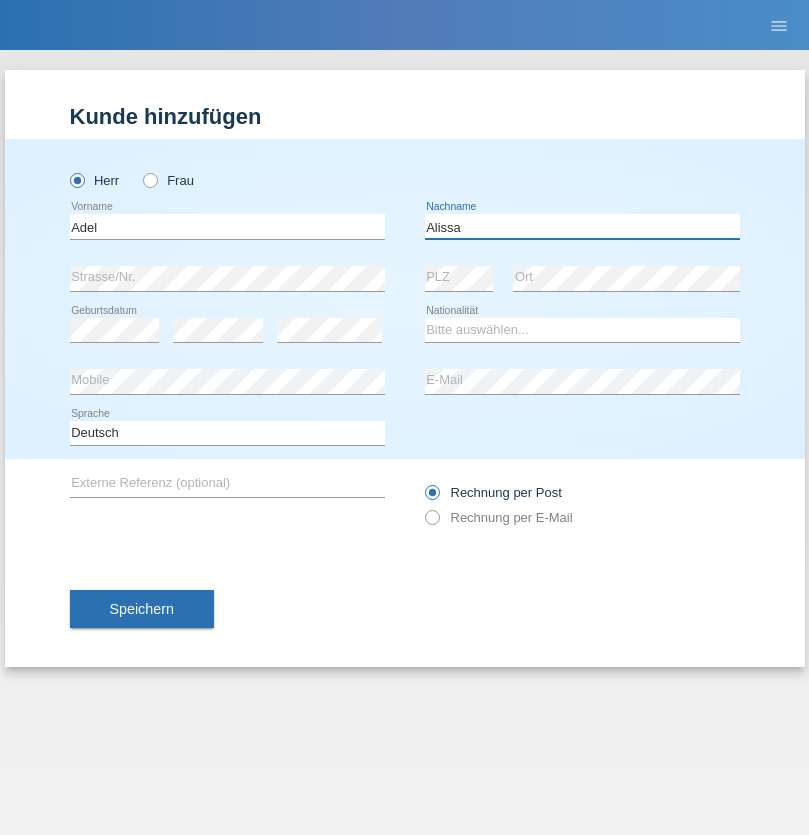 type on "Alissa" 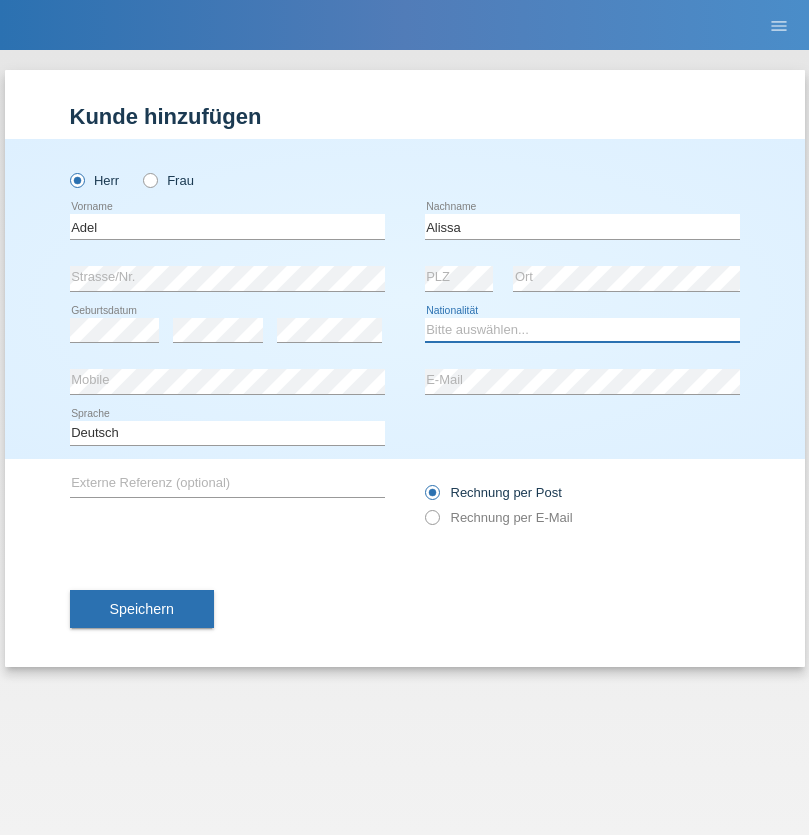 select on "SY" 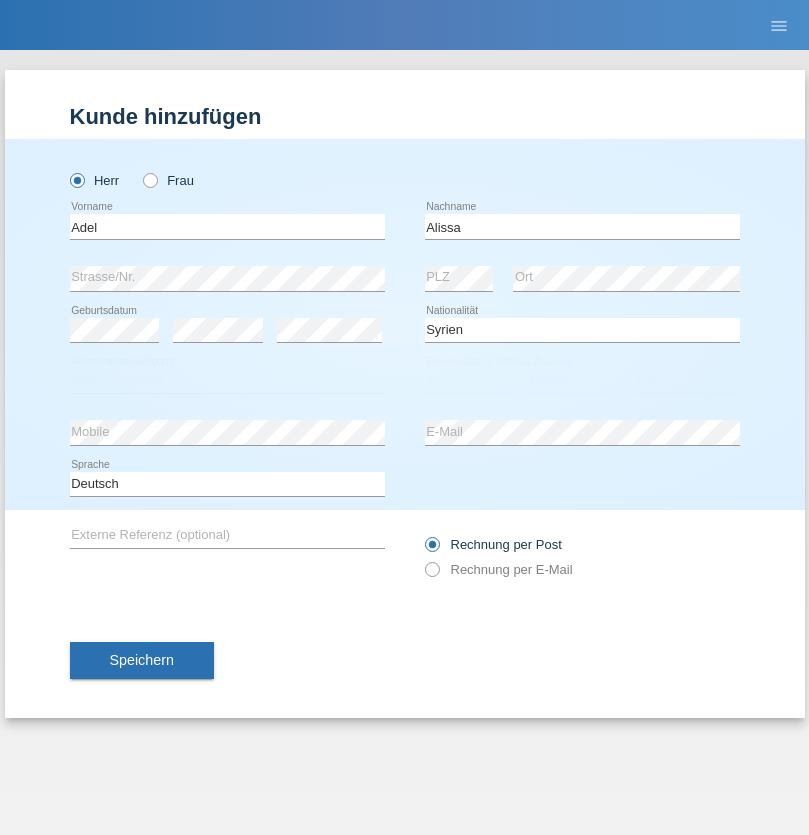 select on "C" 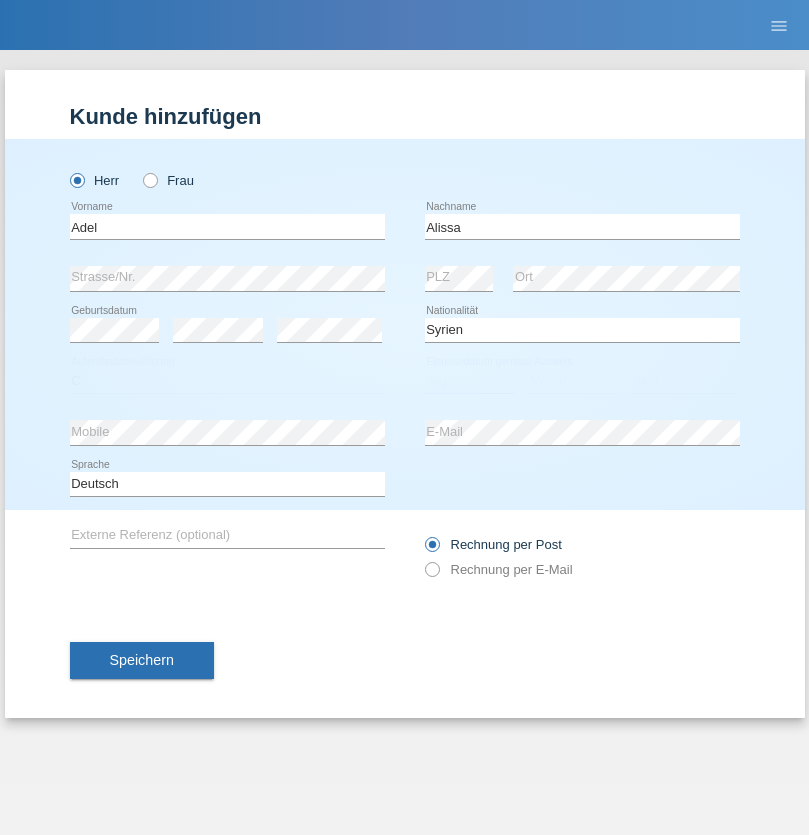select on "20" 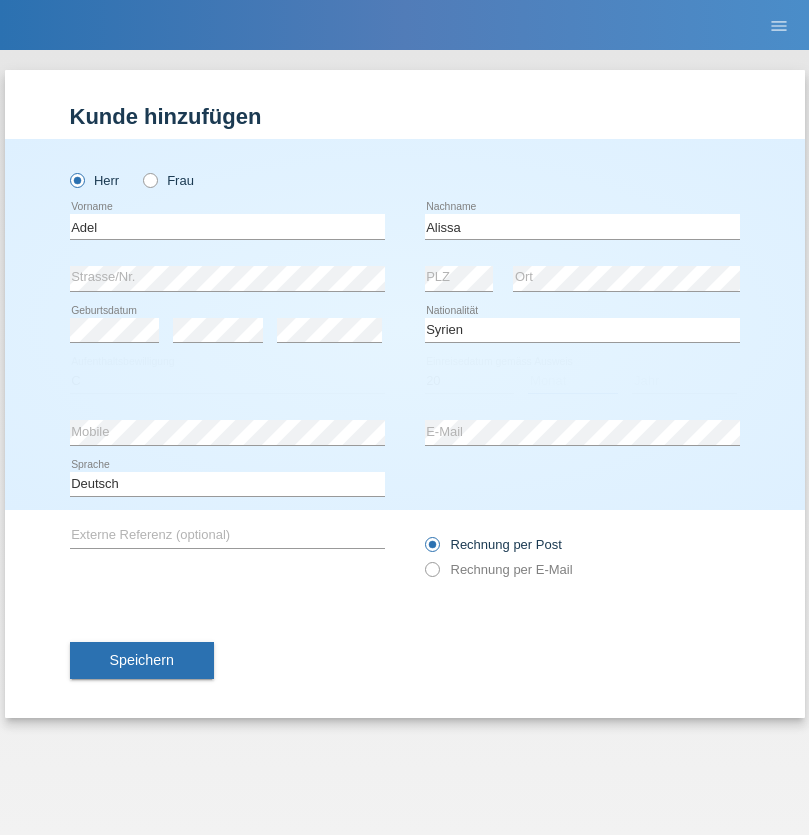 select on "09" 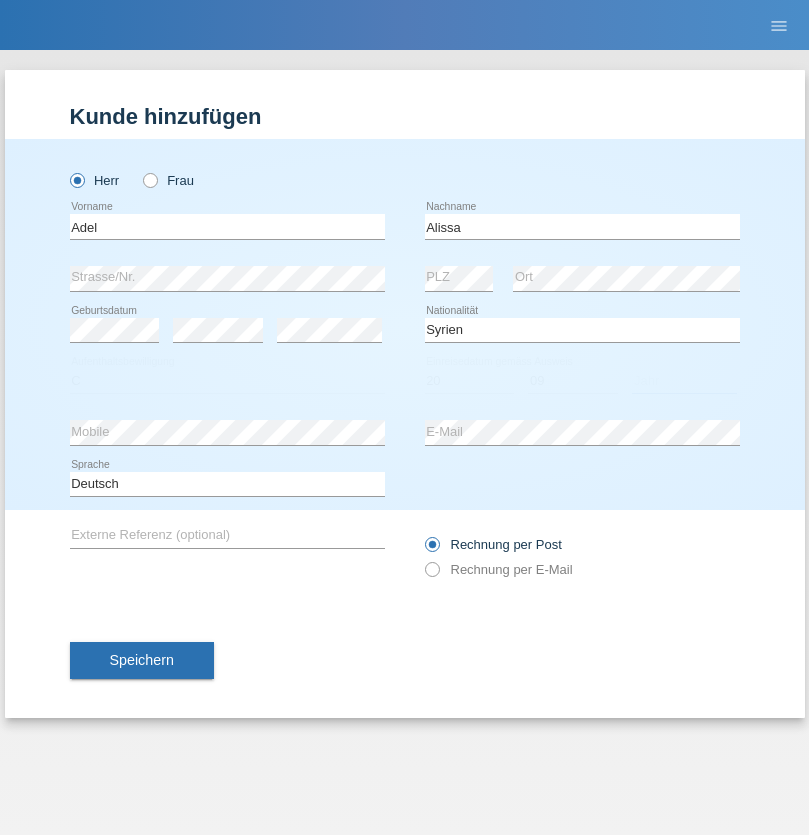 select on "2018" 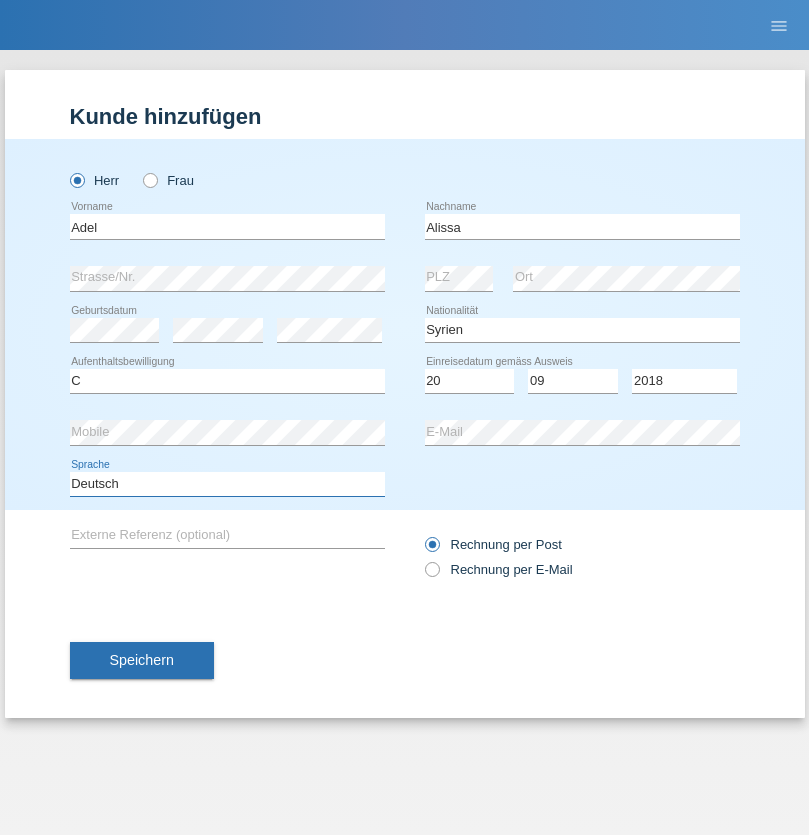 select on "en" 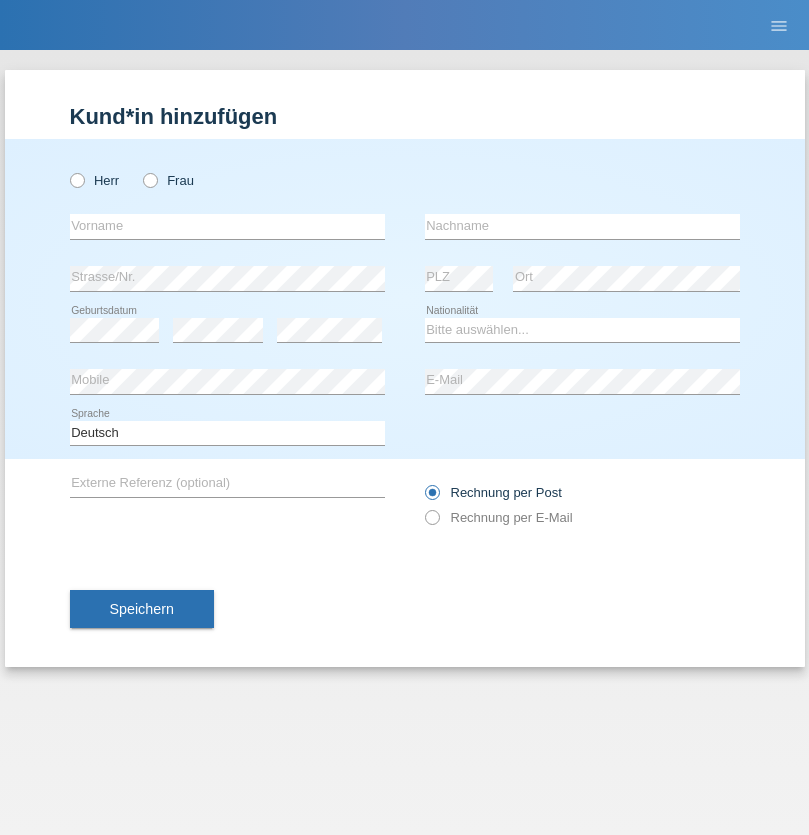scroll, scrollTop: 0, scrollLeft: 0, axis: both 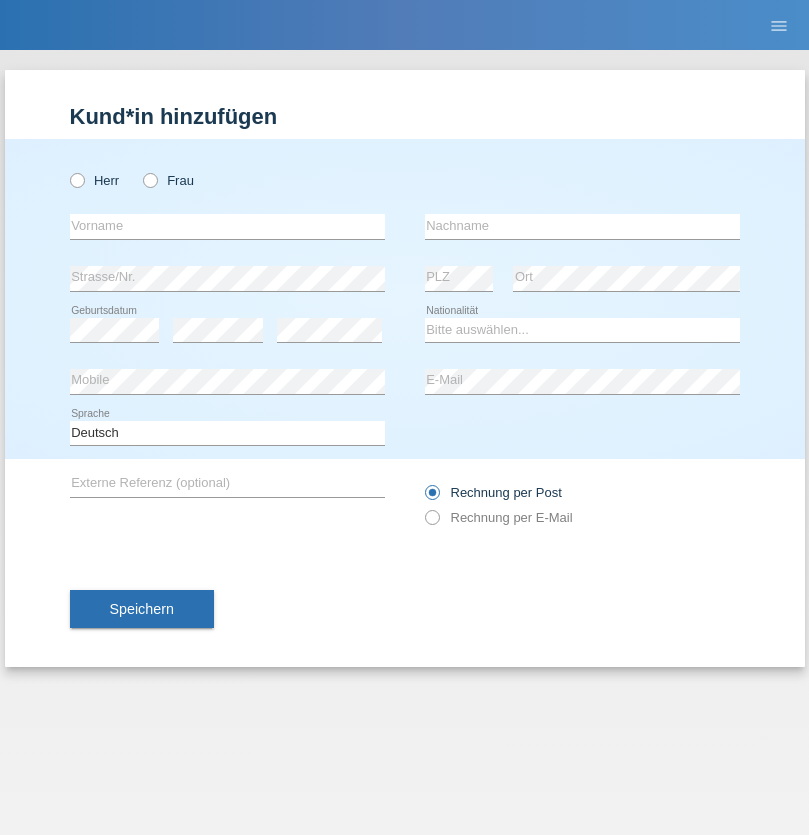 radio on "true" 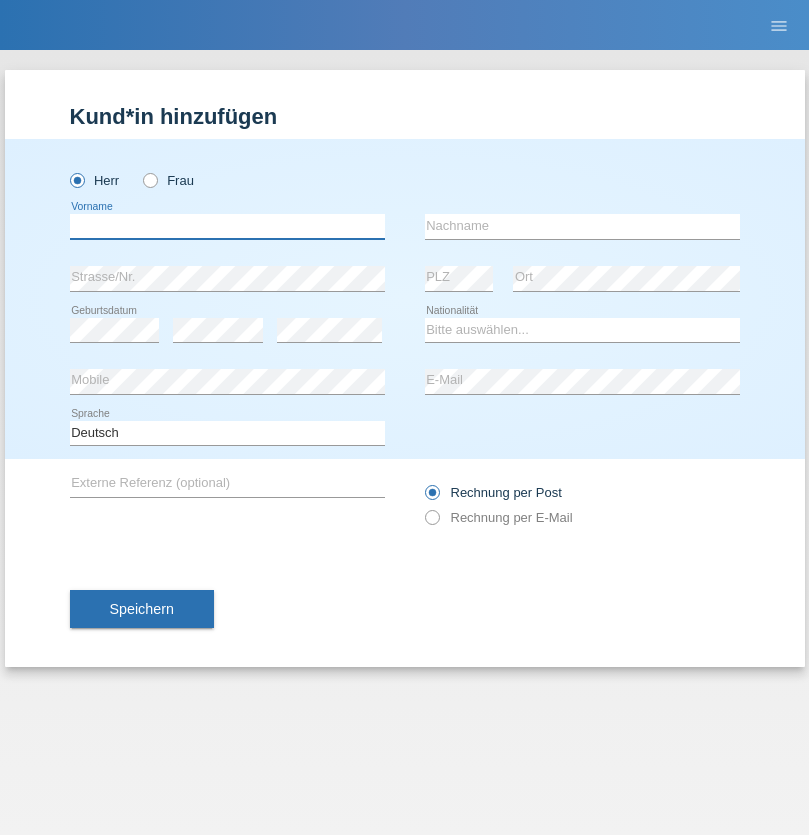 click at bounding box center [227, 226] 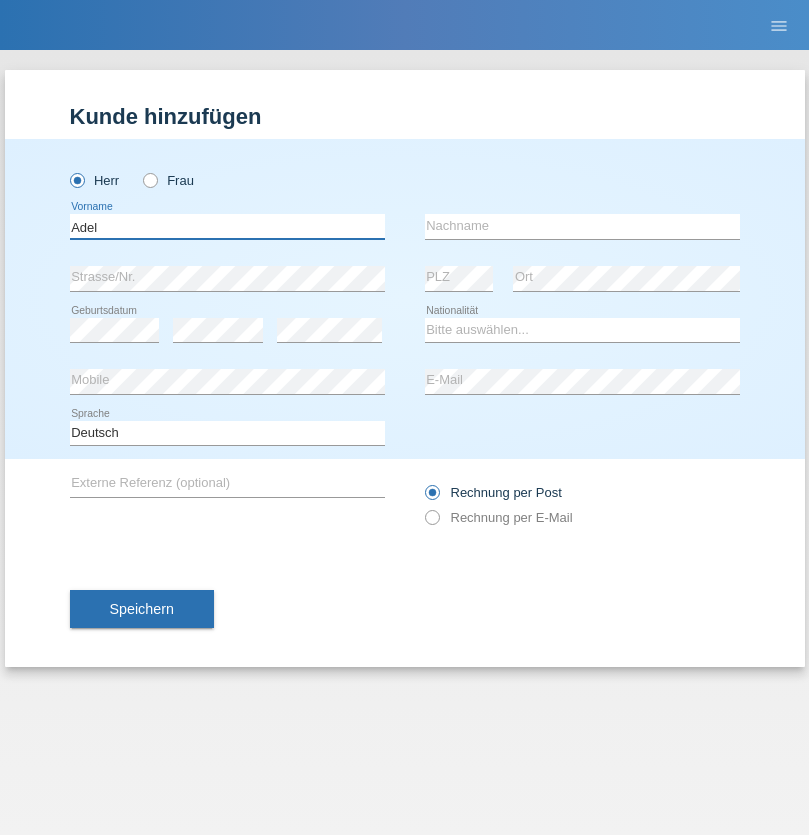 type on "Adel" 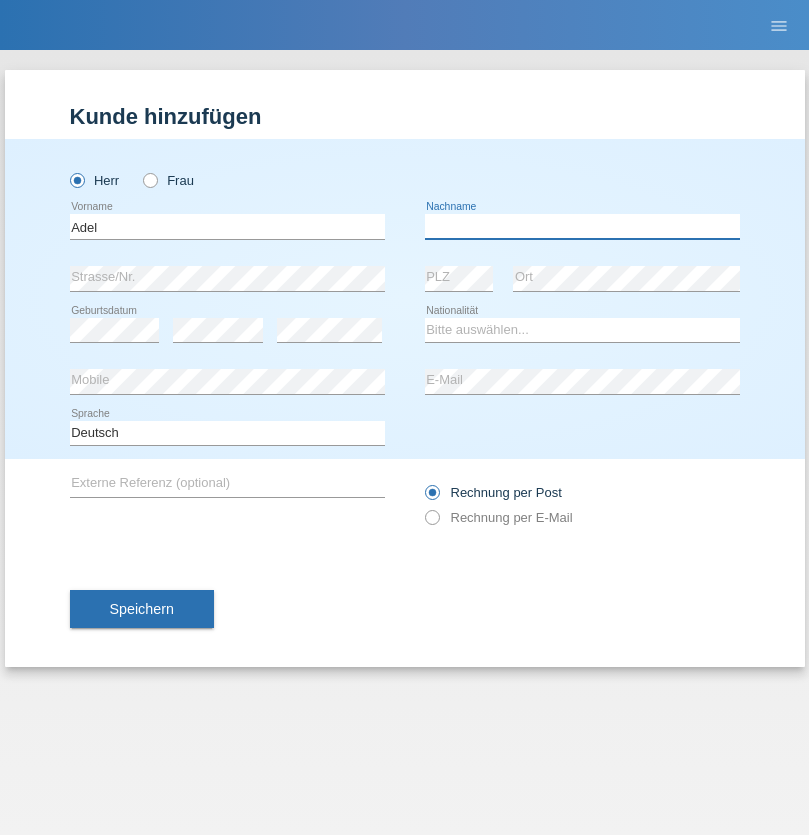 click at bounding box center (582, 226) 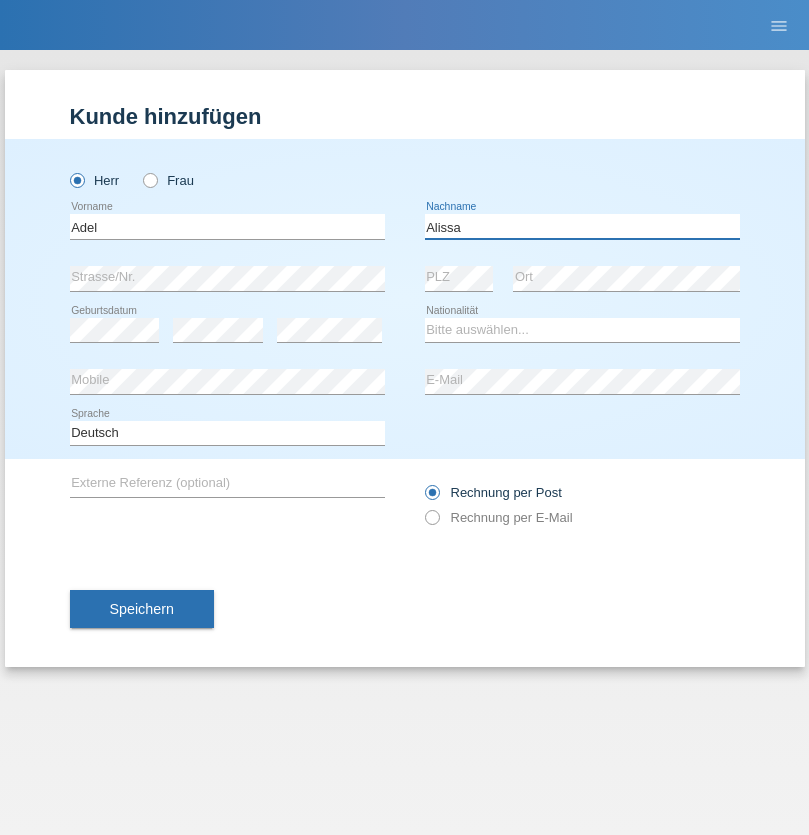 type on "Alissa" 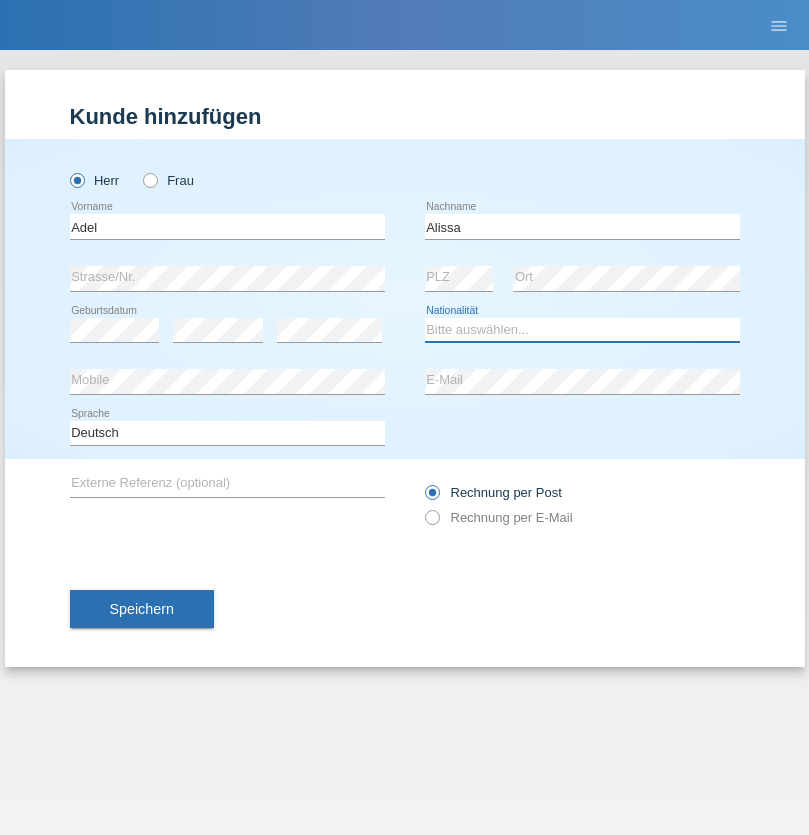 select on "SY" 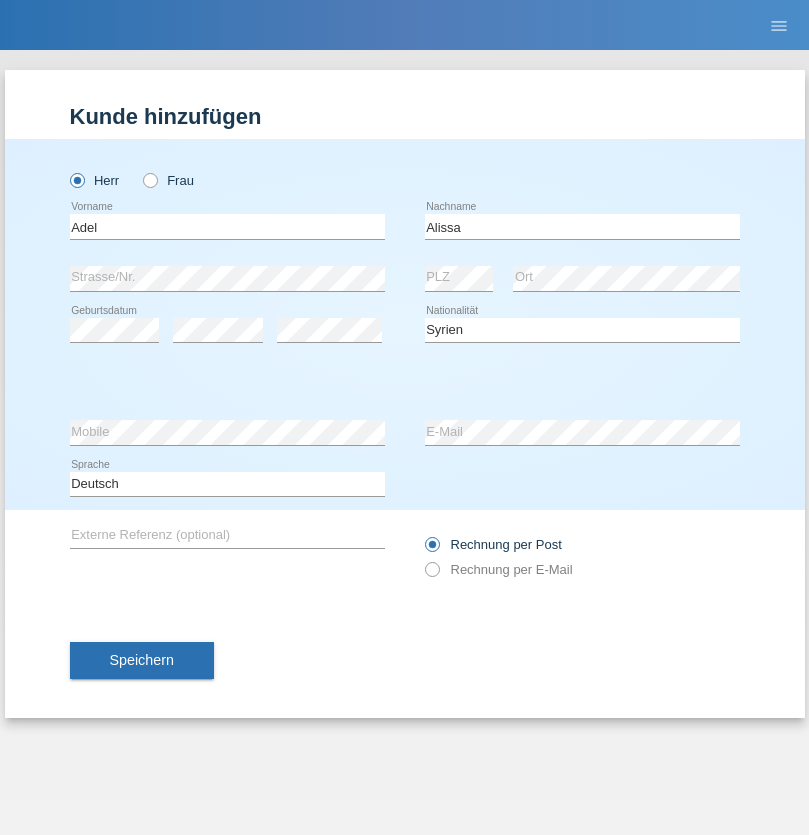 select on "C" 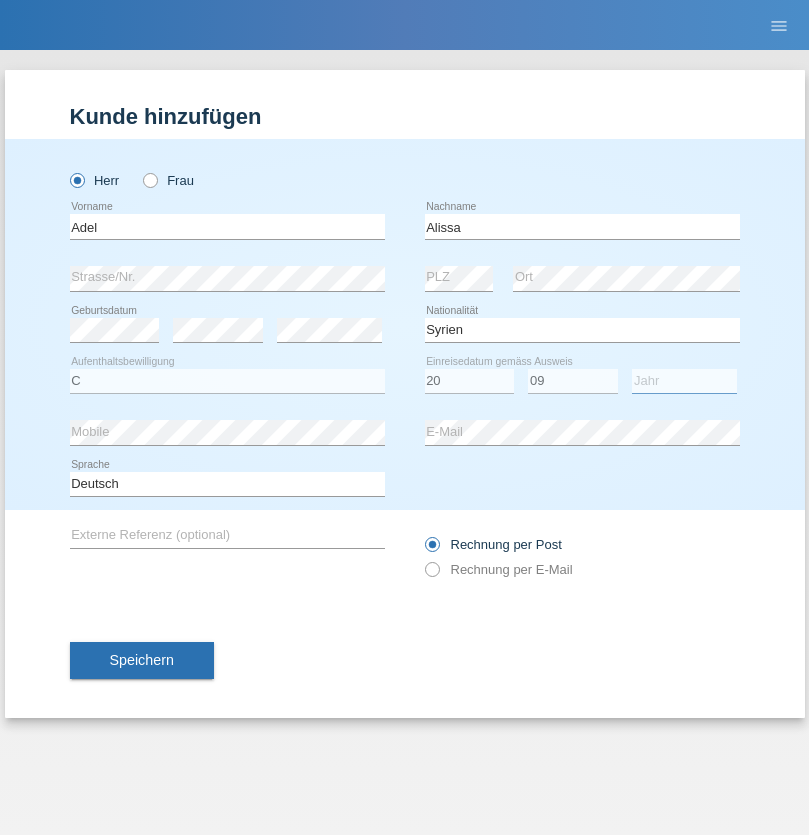 select on "2018" 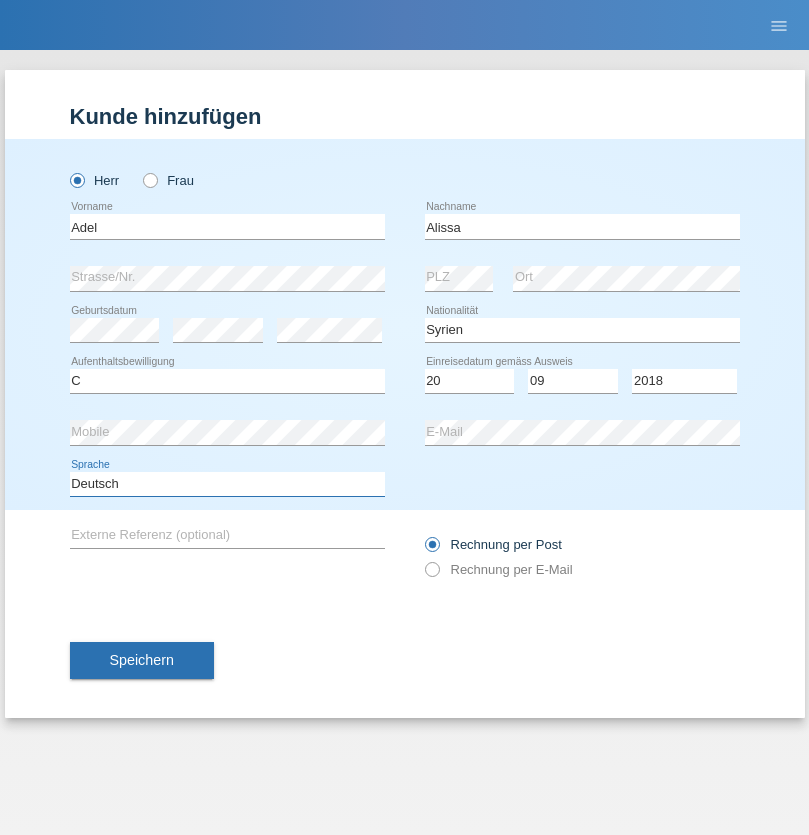 select on "en" 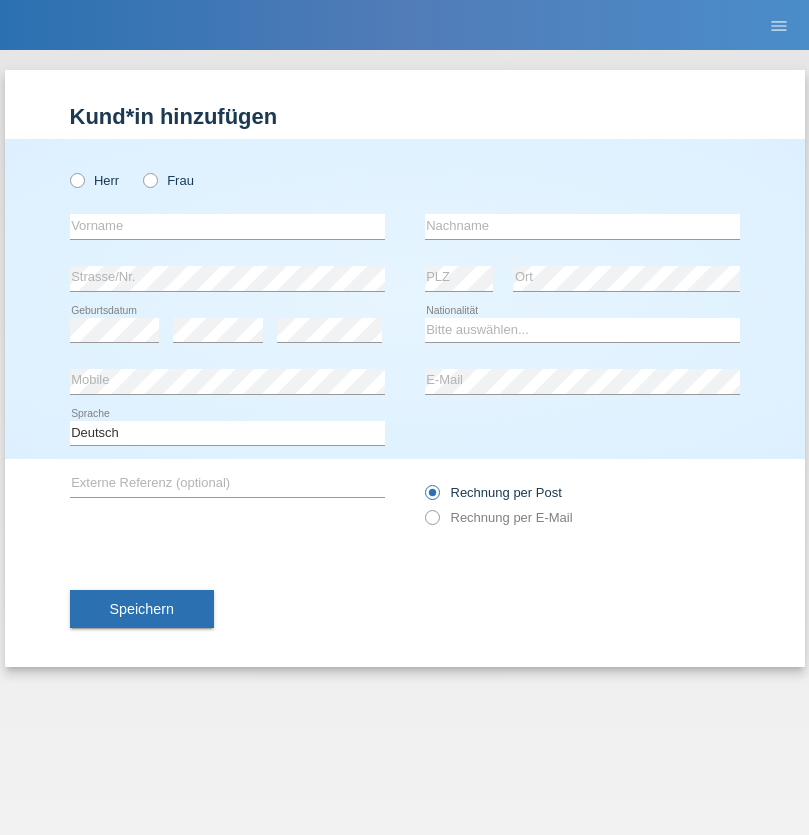 scroll, scrollTop: 0, scrollLeft: 0, axis: both 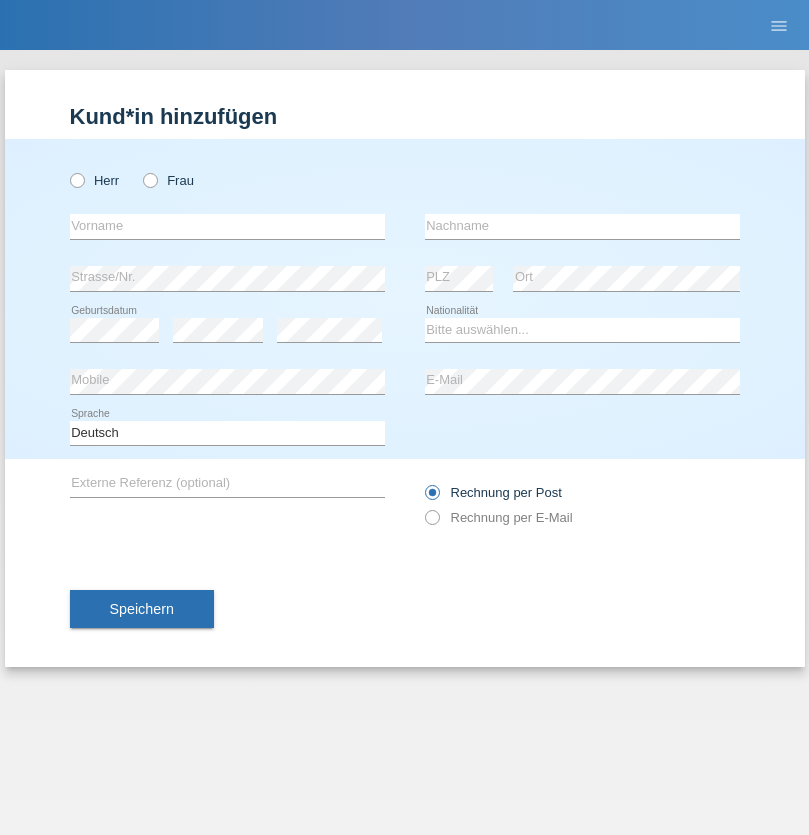 radio on "true" 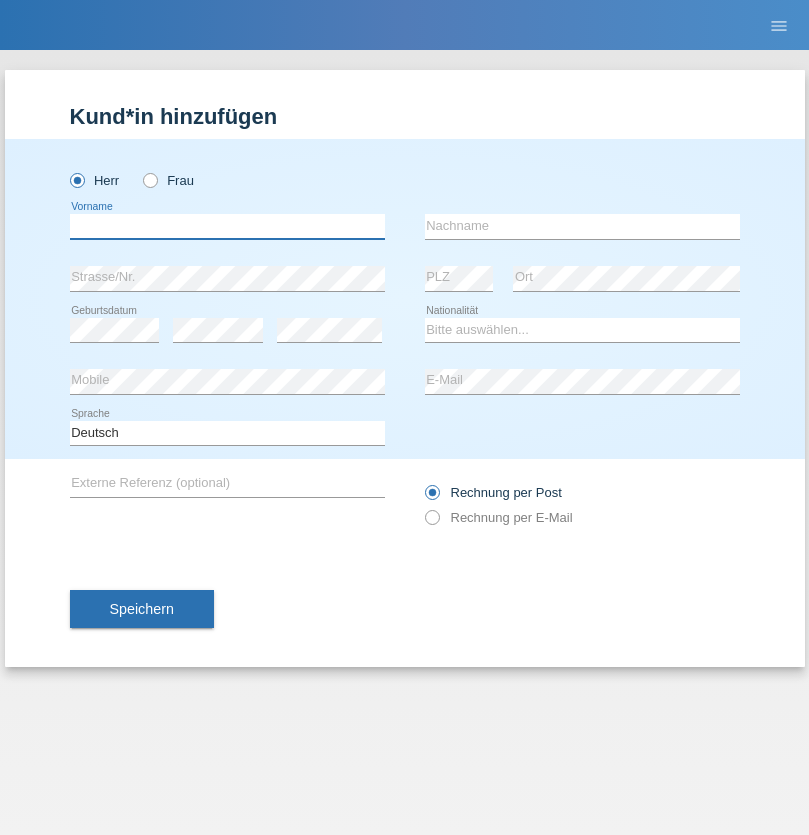 click at bounding box center (227, 226) 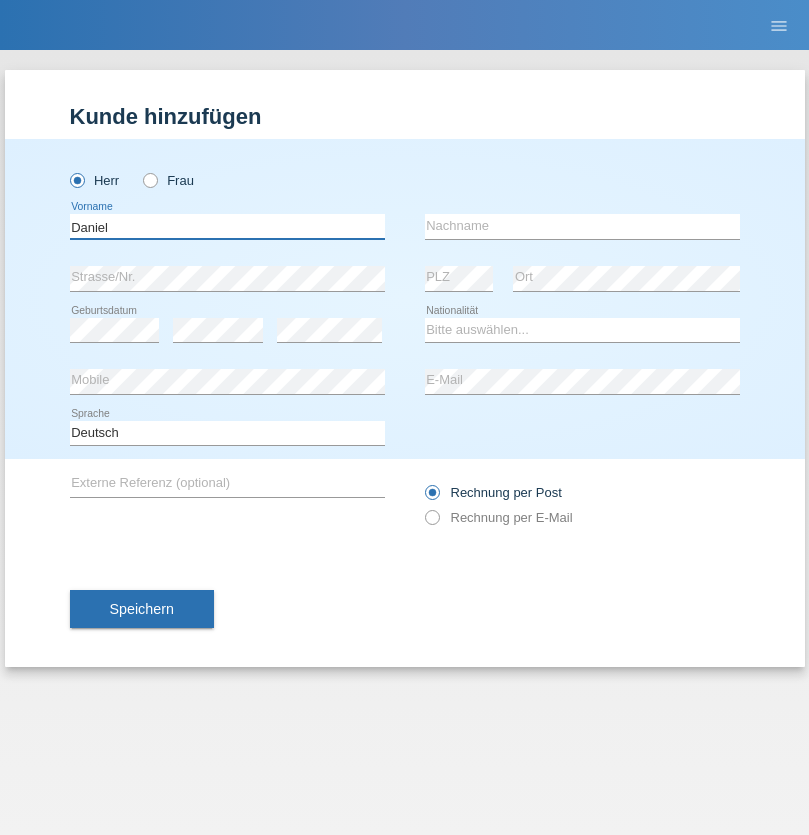 type on "Daniel" 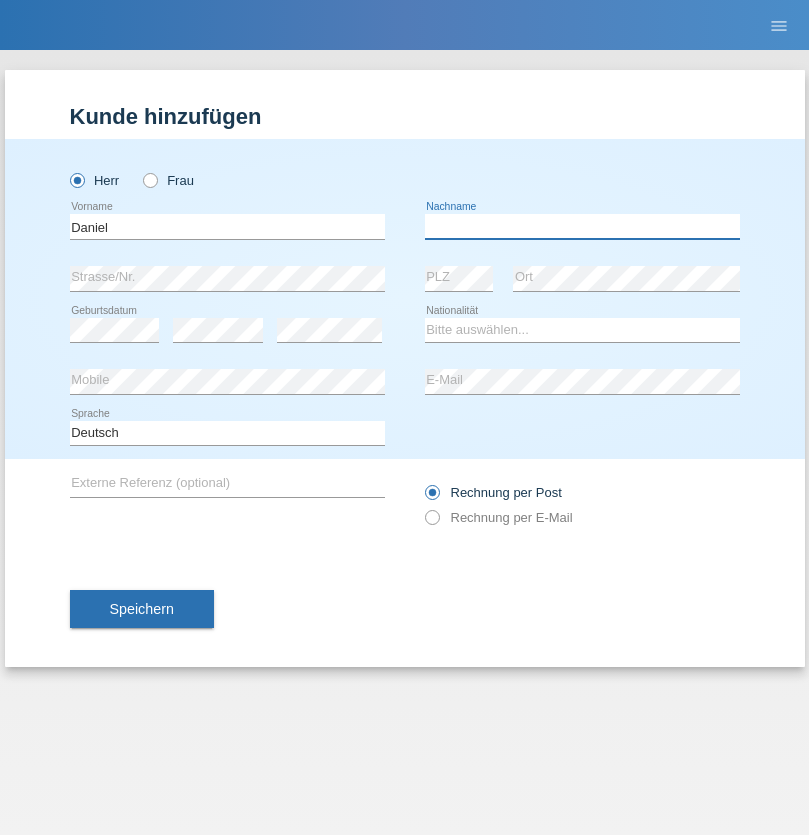 click at bounding box center [582, 226] 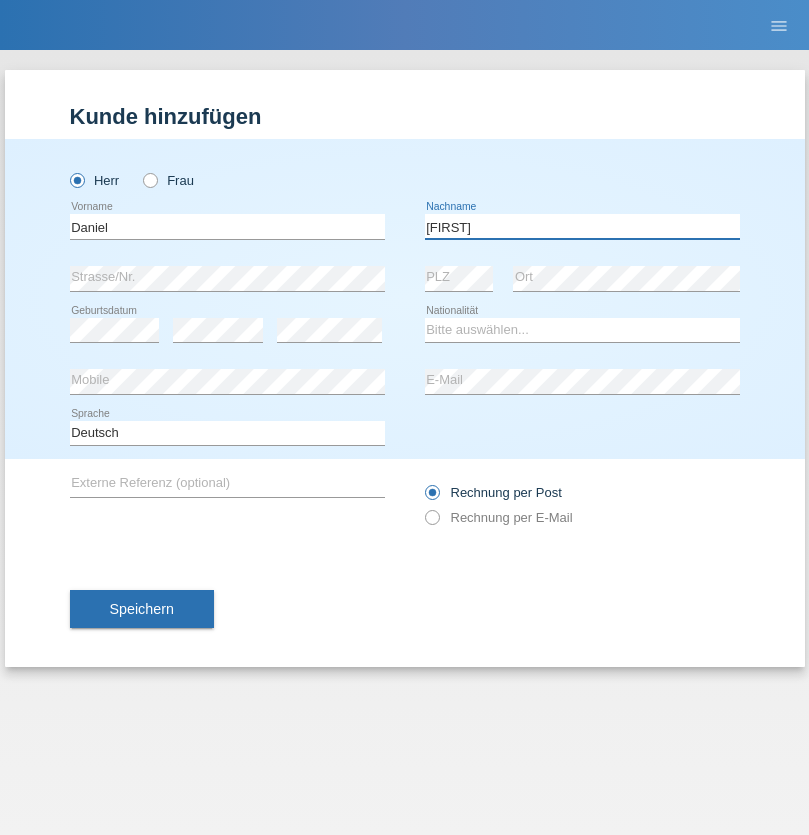 type on "Falk" 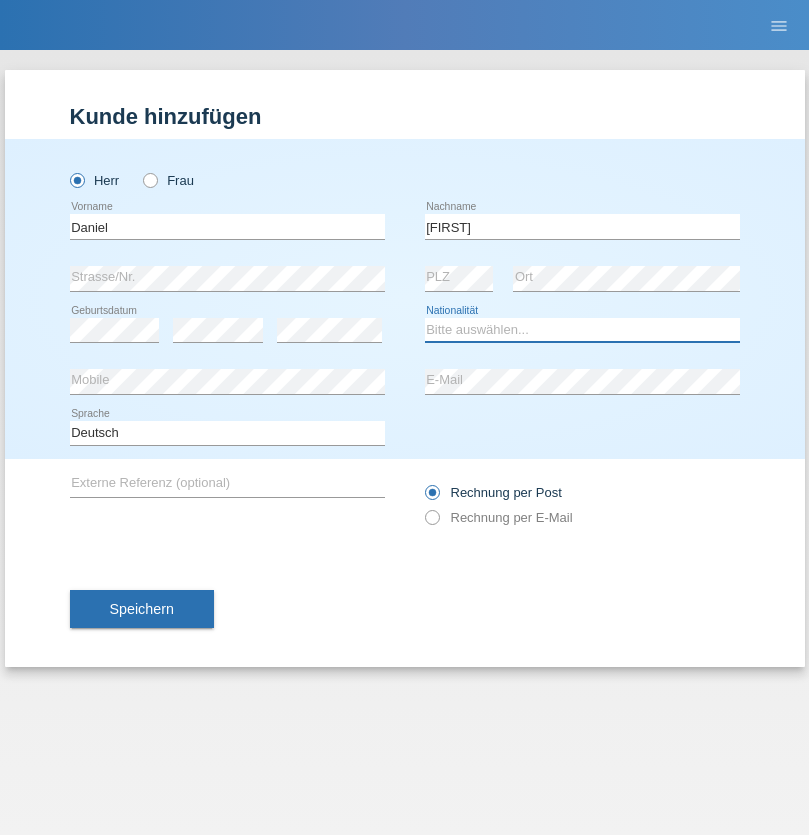 select on "CH" 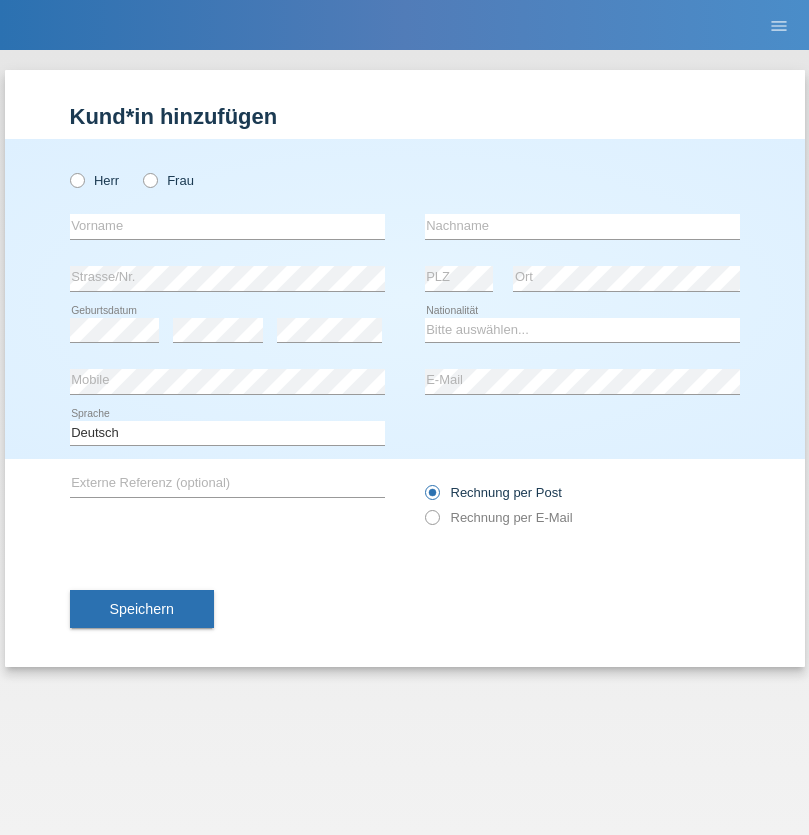 scroll, scrollTop: 0, scrollLeft: 0, axis: both 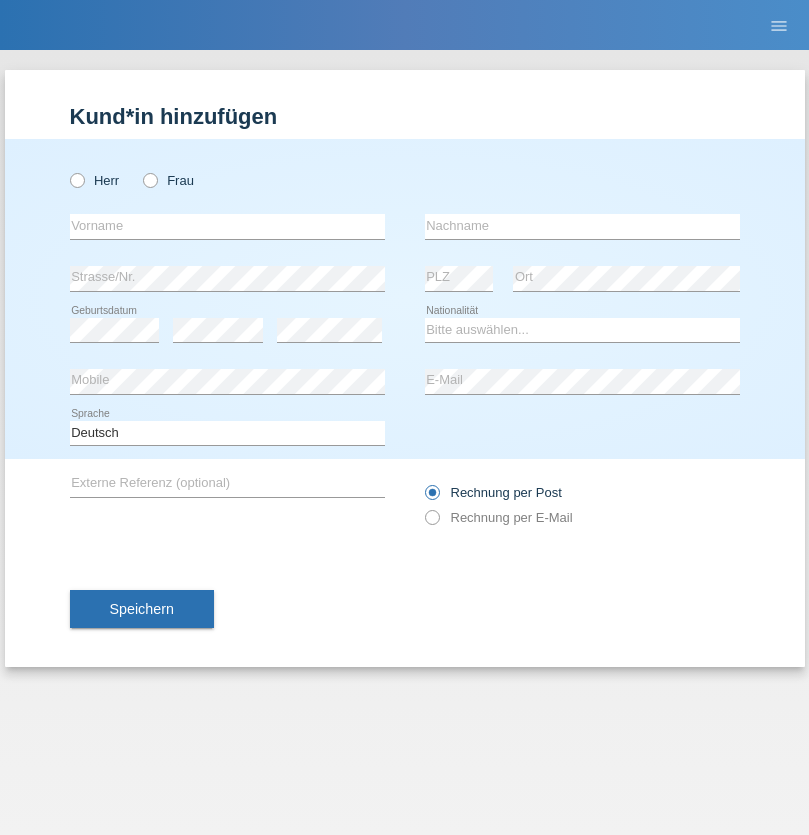 radio on "true" 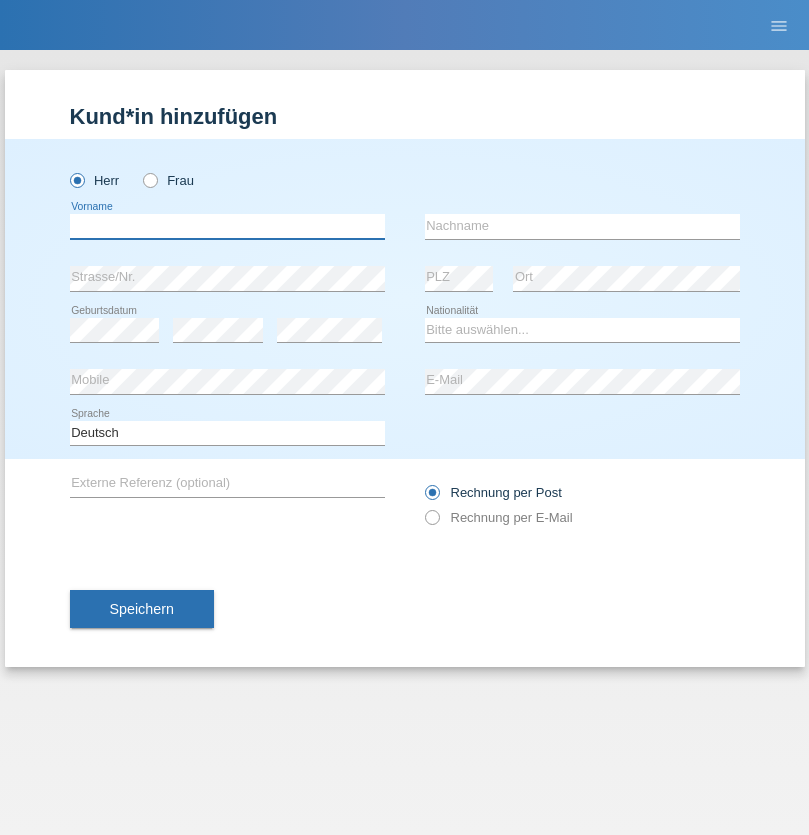 click at bounding box center (227, 226) 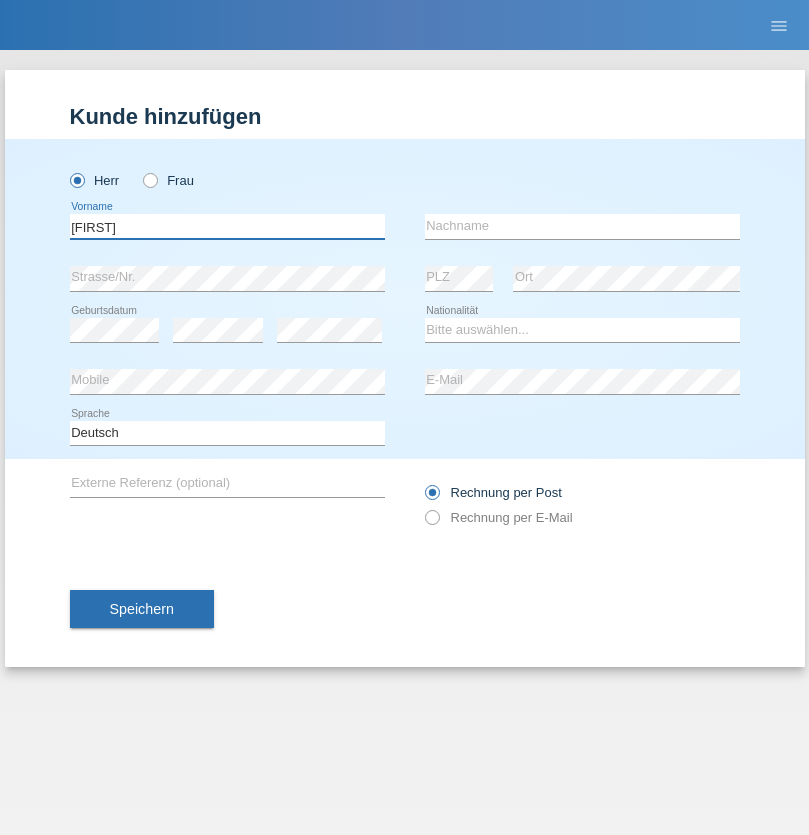 type on "[FIRST]" 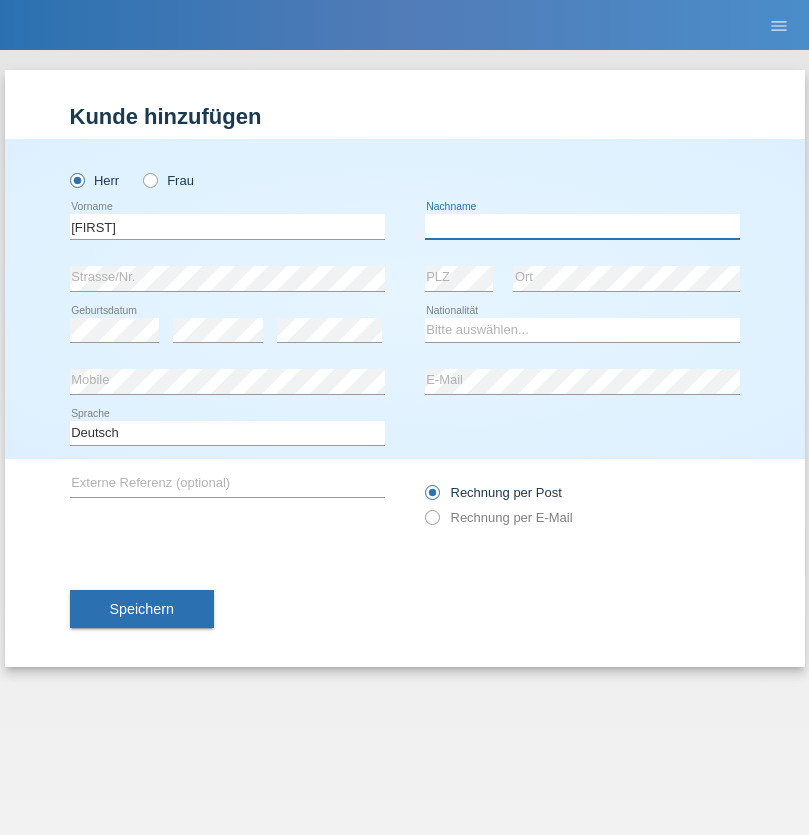 click at bounding box center [582, 226] 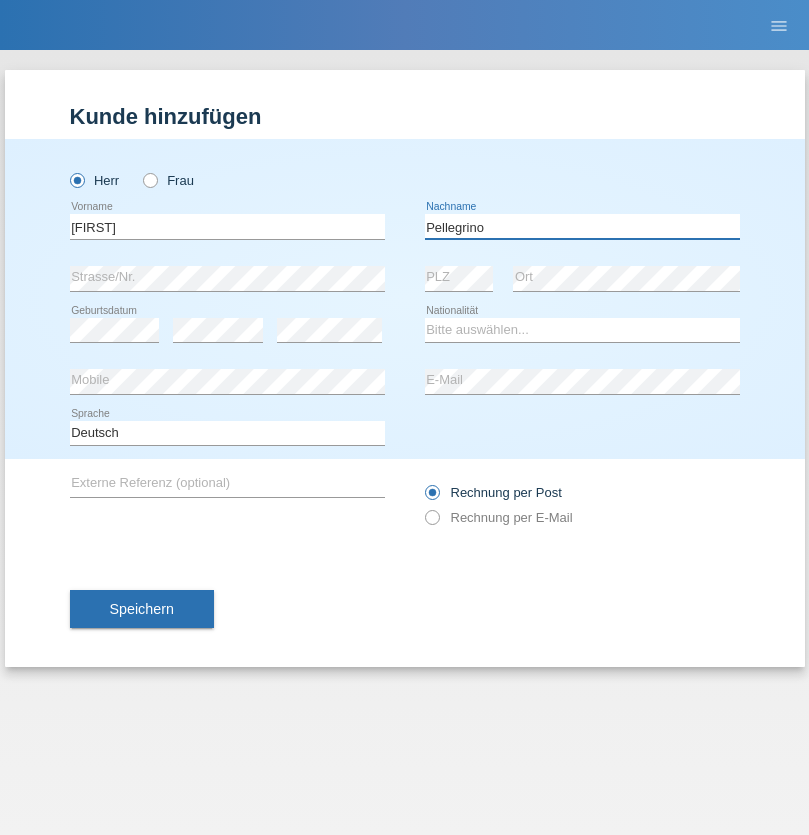 type on "Pellegrino" 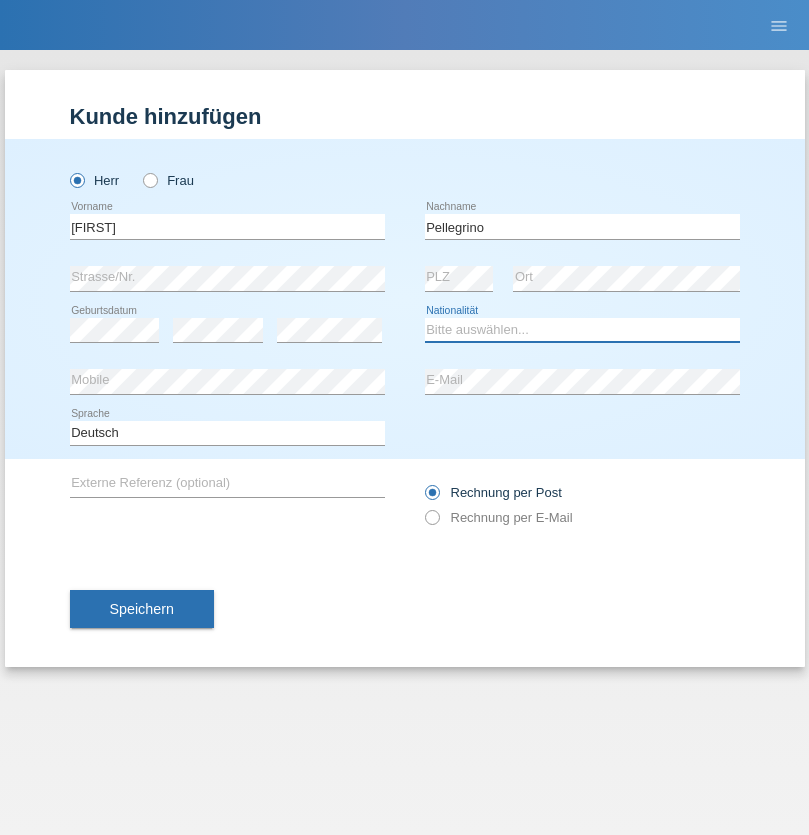 select on "IT" 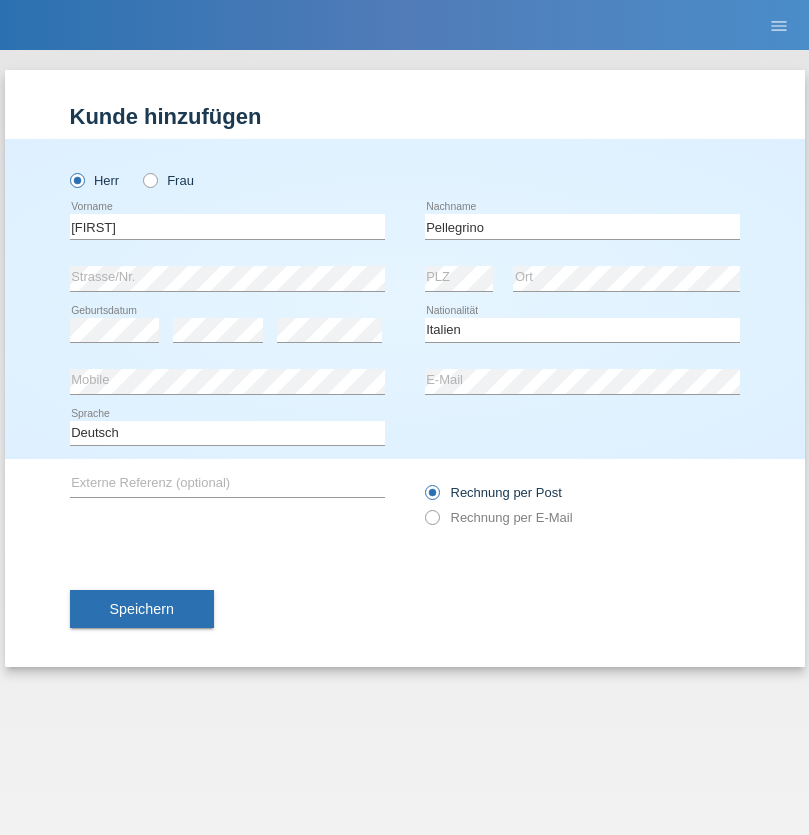 select on "C" 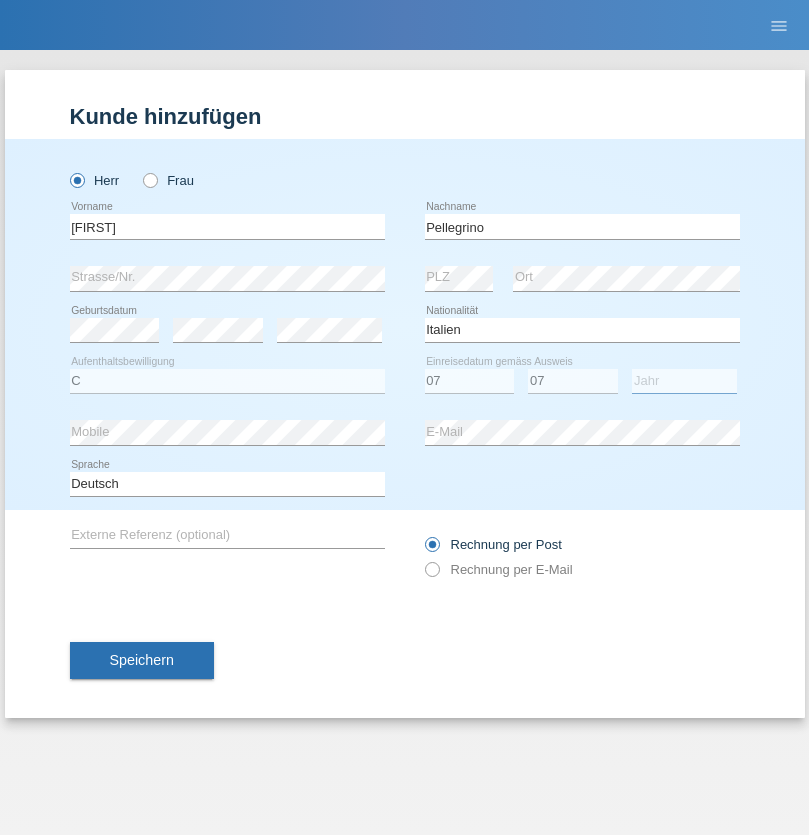 select on "2021" 